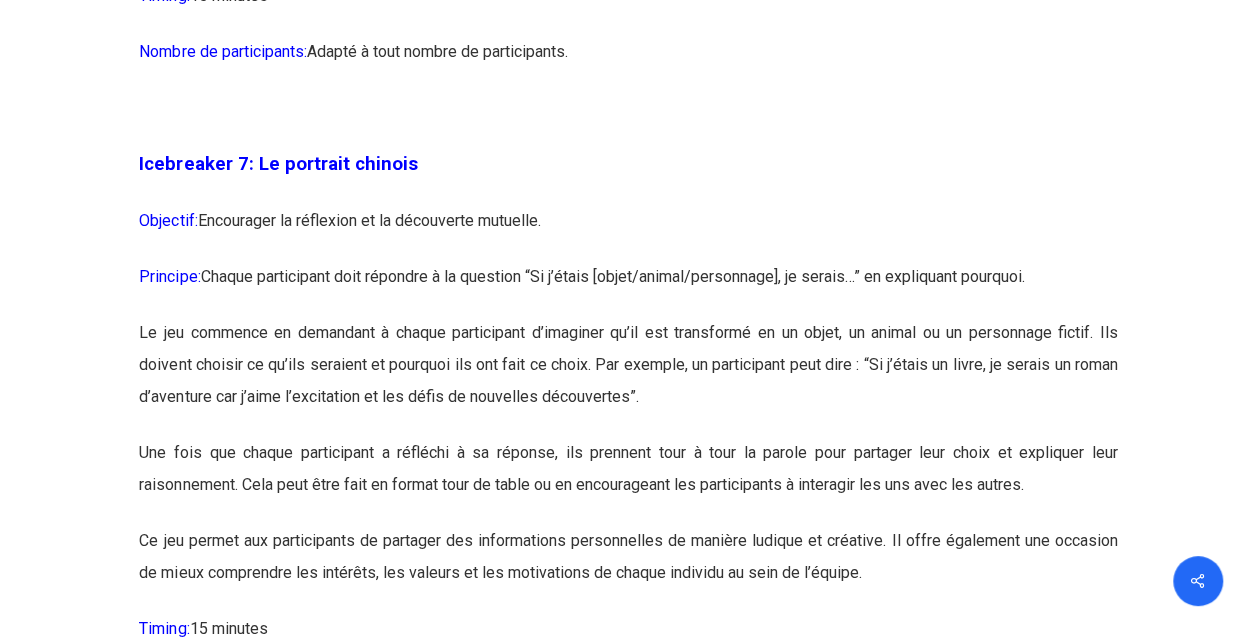 scroll, scrollTop: 5100, scrollLeft: 0, axis: vertical 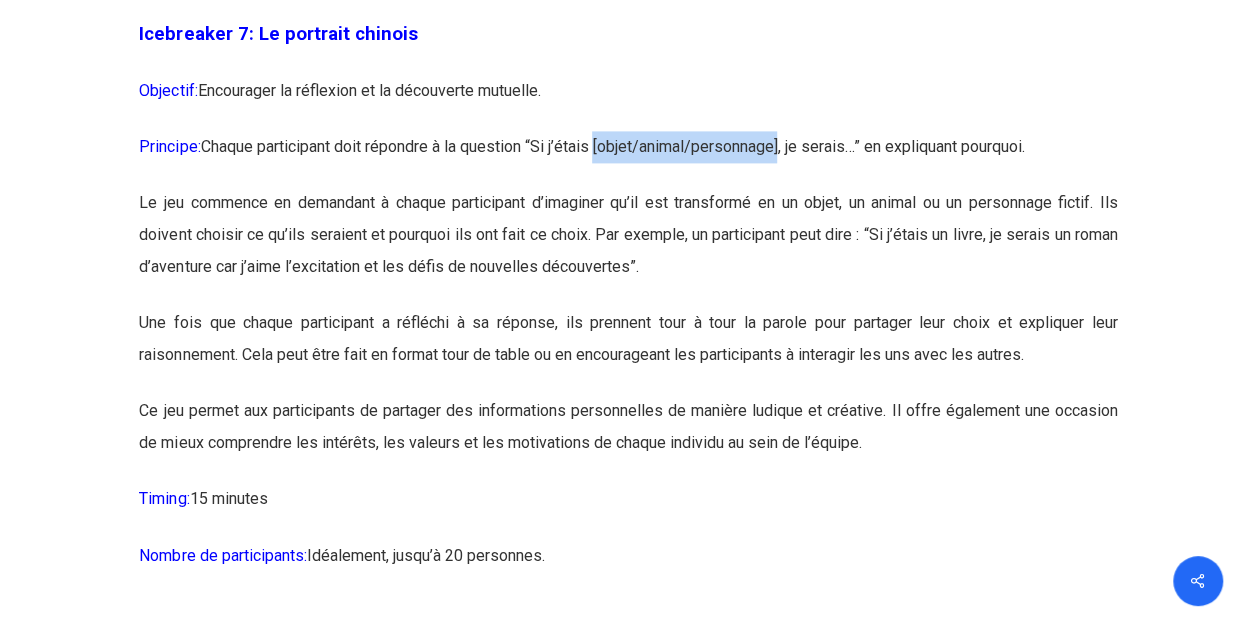 drag, startPoint x: 608, startPoint y: 214, endPoint x: 794, endPoint y: 213, distance: 186.00269 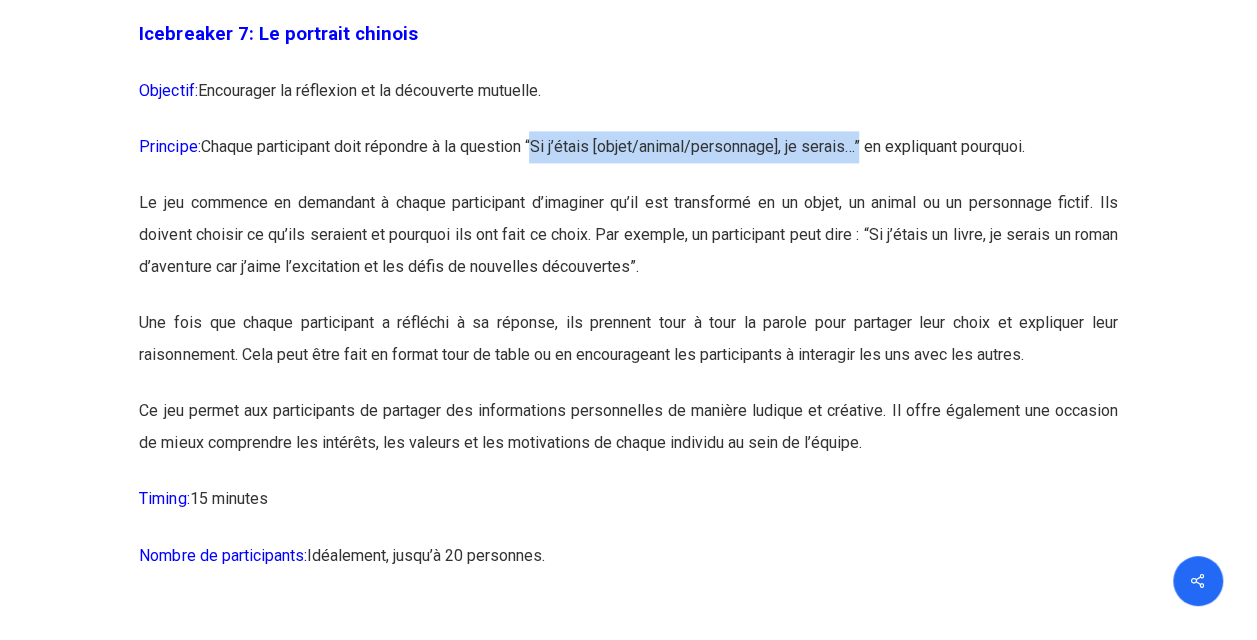 drag, startPoint x: 547, startPoint y: 216, endPoint x: 878, endPoint y: 218, distance: 331.00604 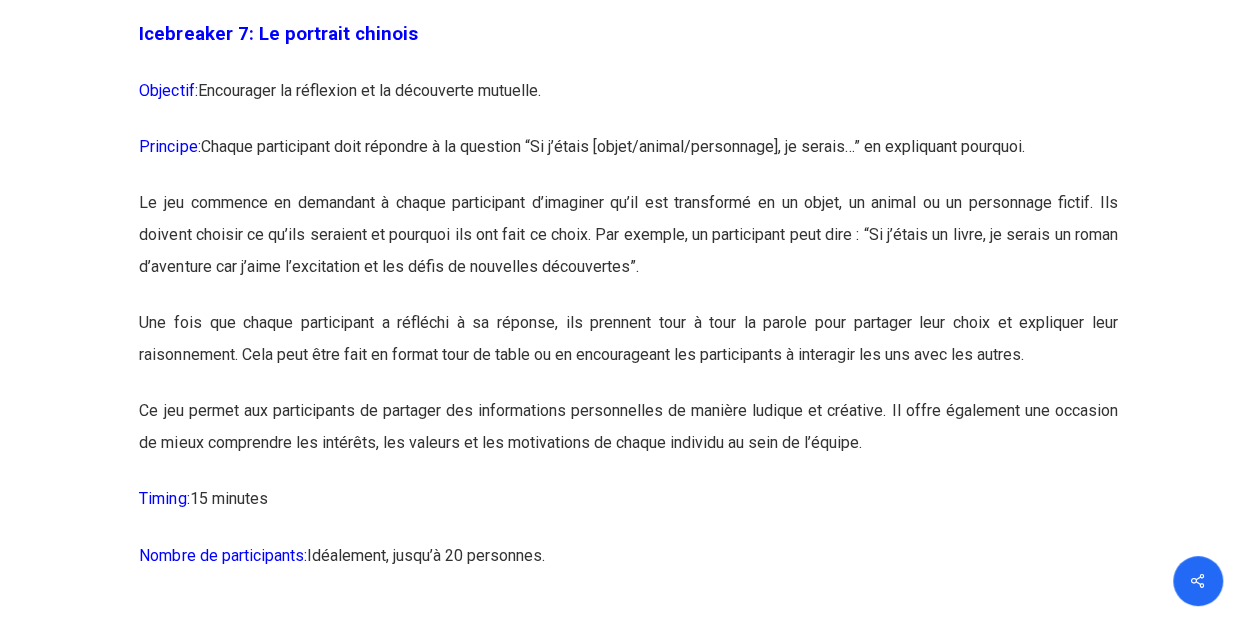 click on "Principe:  Chaque participant doit répondre à la question “Si j’étais [objet/animal/personnage], je serais…” en expliquant pourquoi." at bounding box center [628, 159] 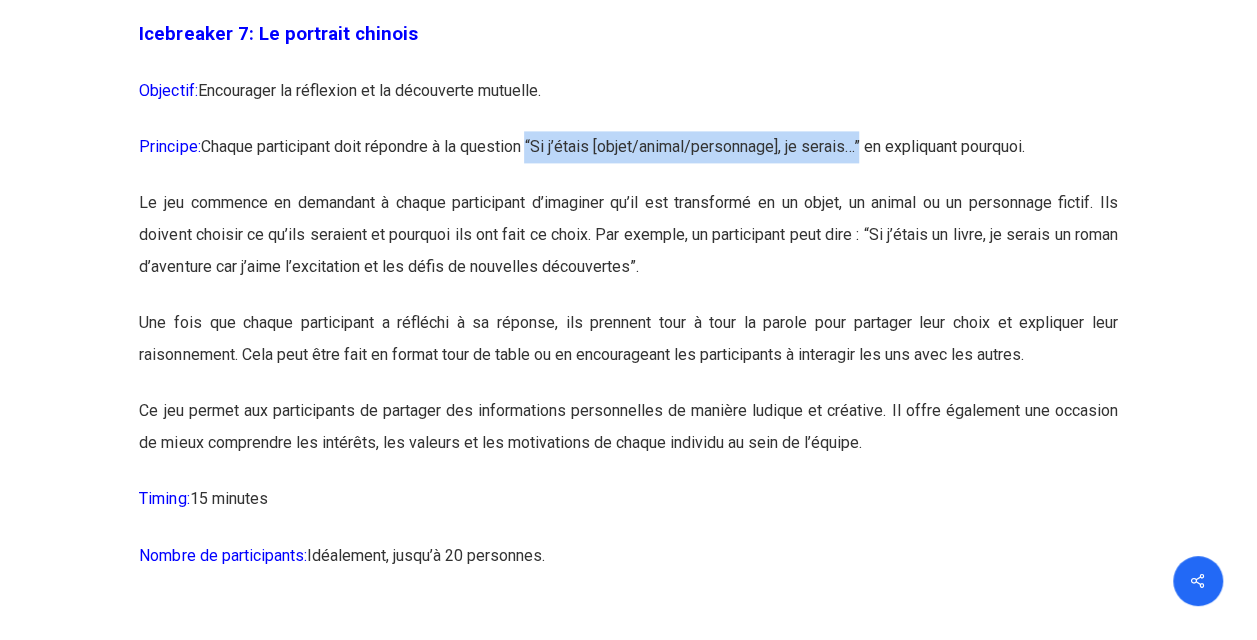 drag, startPoint x: 539, startPoint y: 215, endPoint x: 875, endPoint y: 230, distance: 336.33466 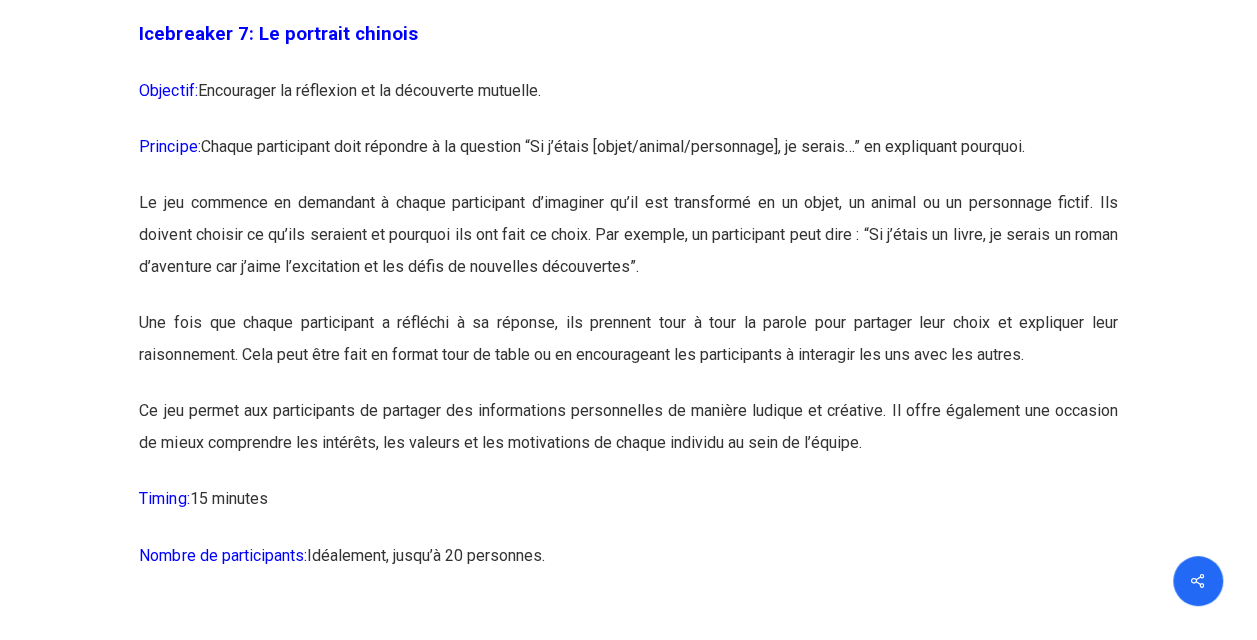 click on "Principe:  Chaque participant doit répondre à la question “Si j’étais [objet/animal/personnage], je serais…” en expliquant pourquoi." at bounding box center [628, 159] 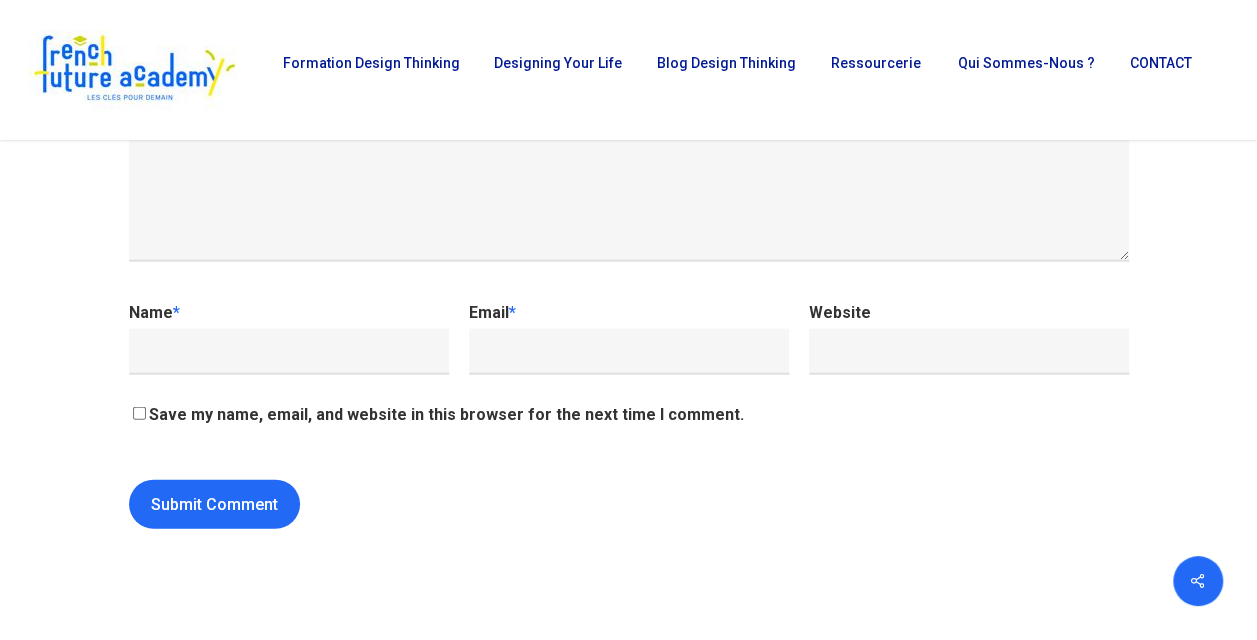 scroll, scrollTop: 20600, scrollLeft: 0, axis: vertical 